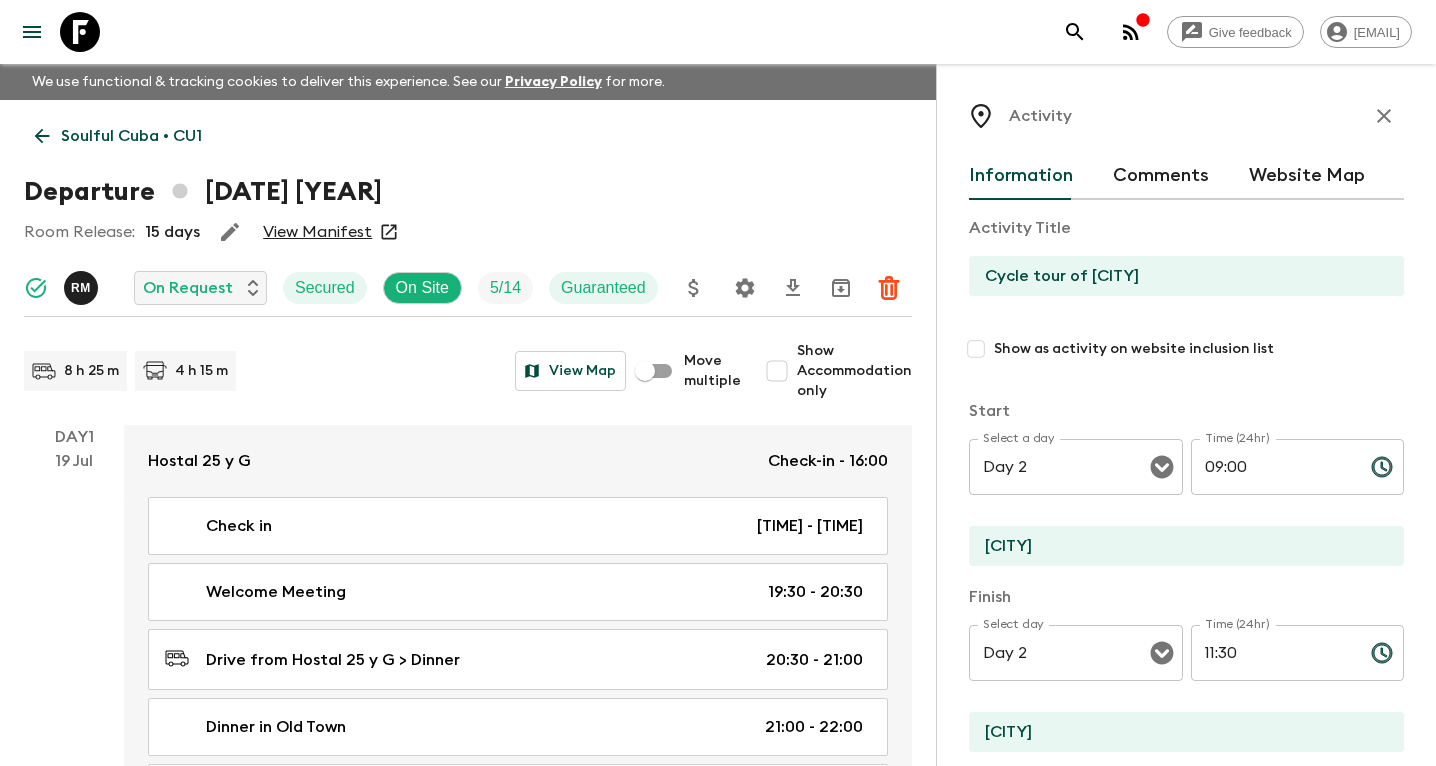 scroll, scrollTop: 0, scrollLeft: 0, axis: both 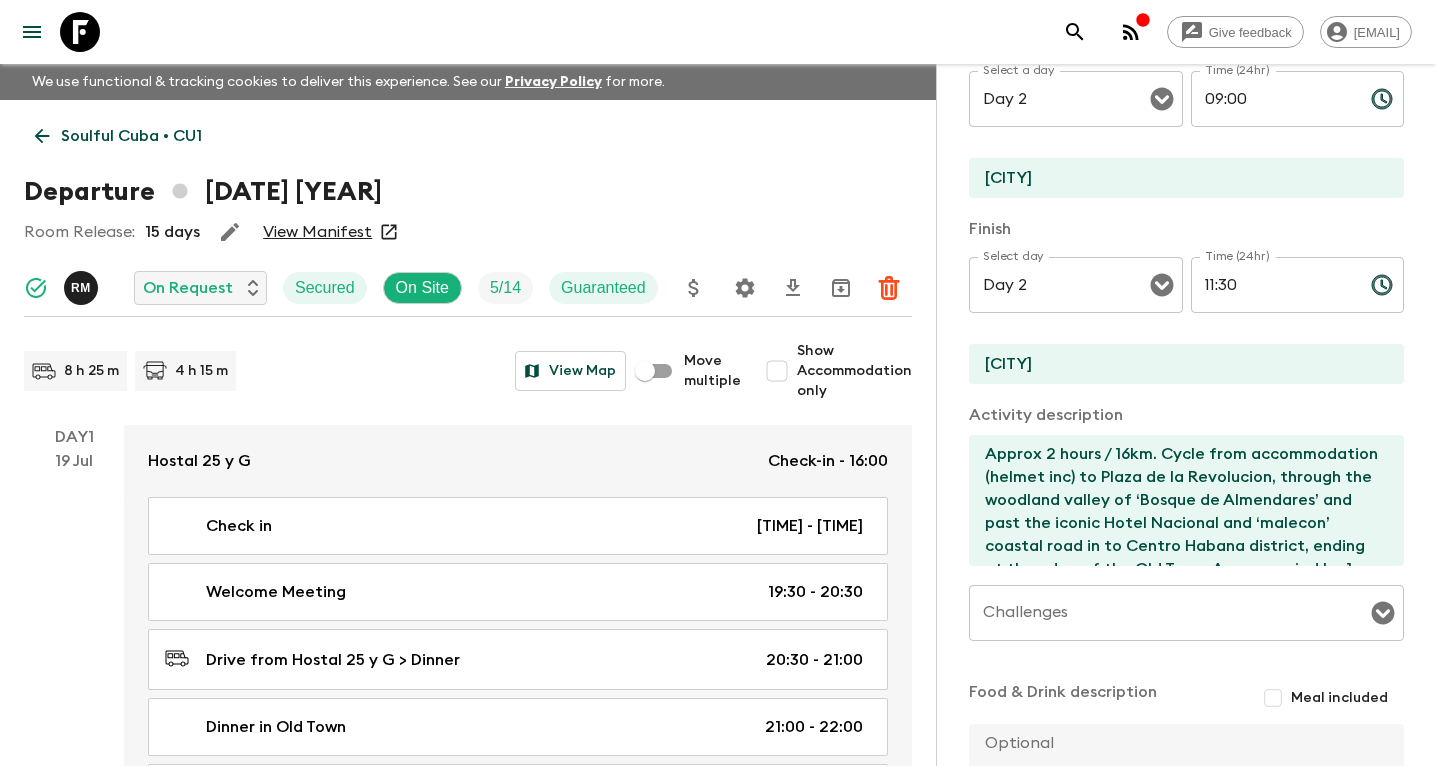 click on "Soulful Cuba • CU1" at bounding box center (131, 136) 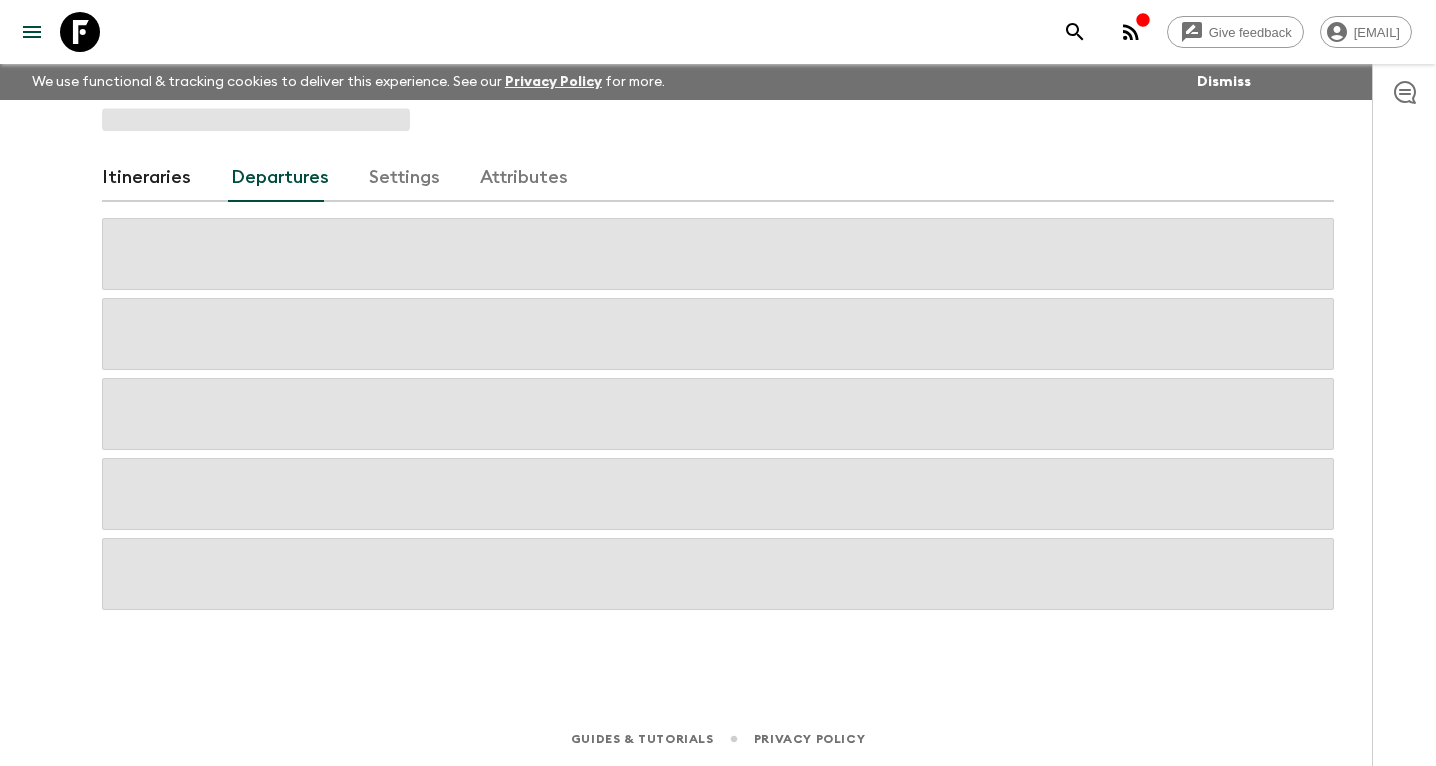 click 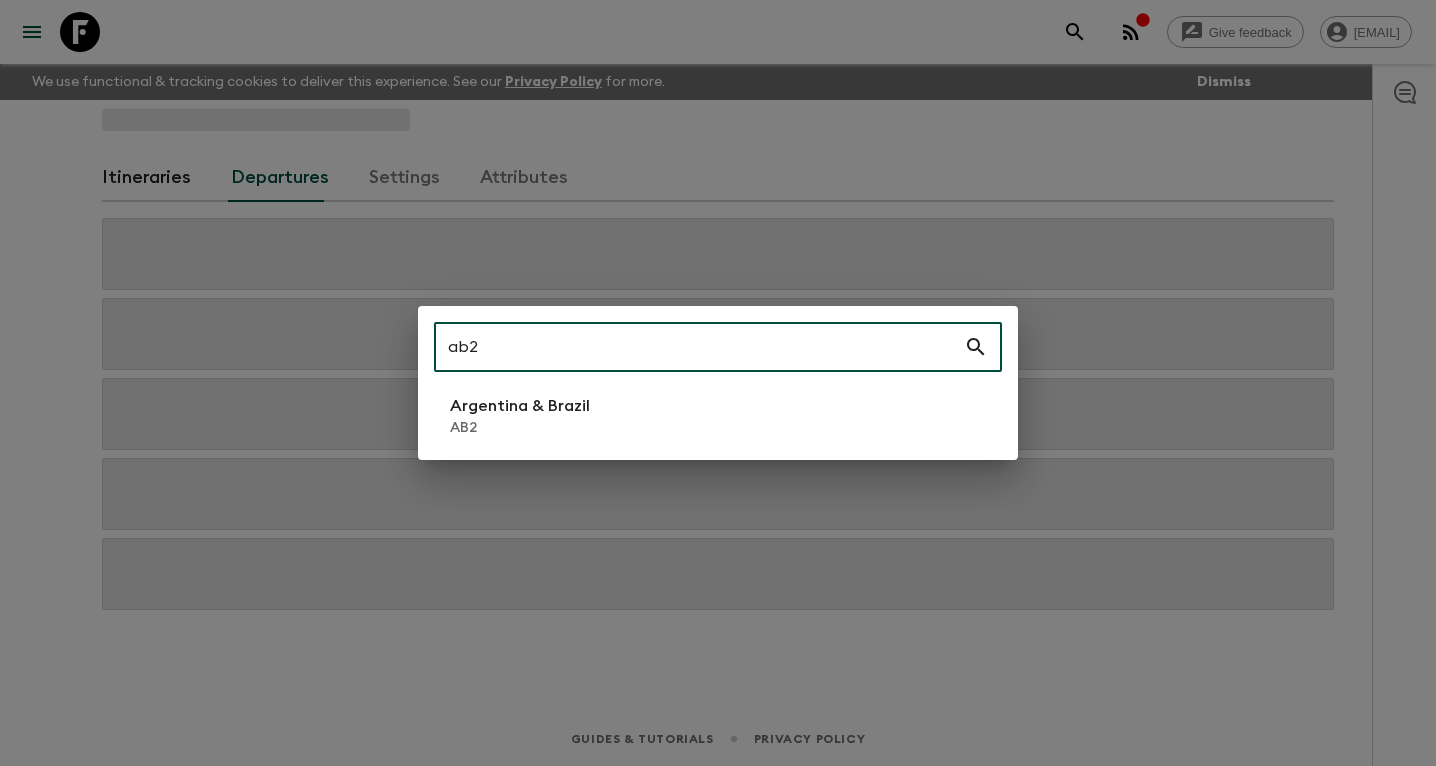 type on "ab2" 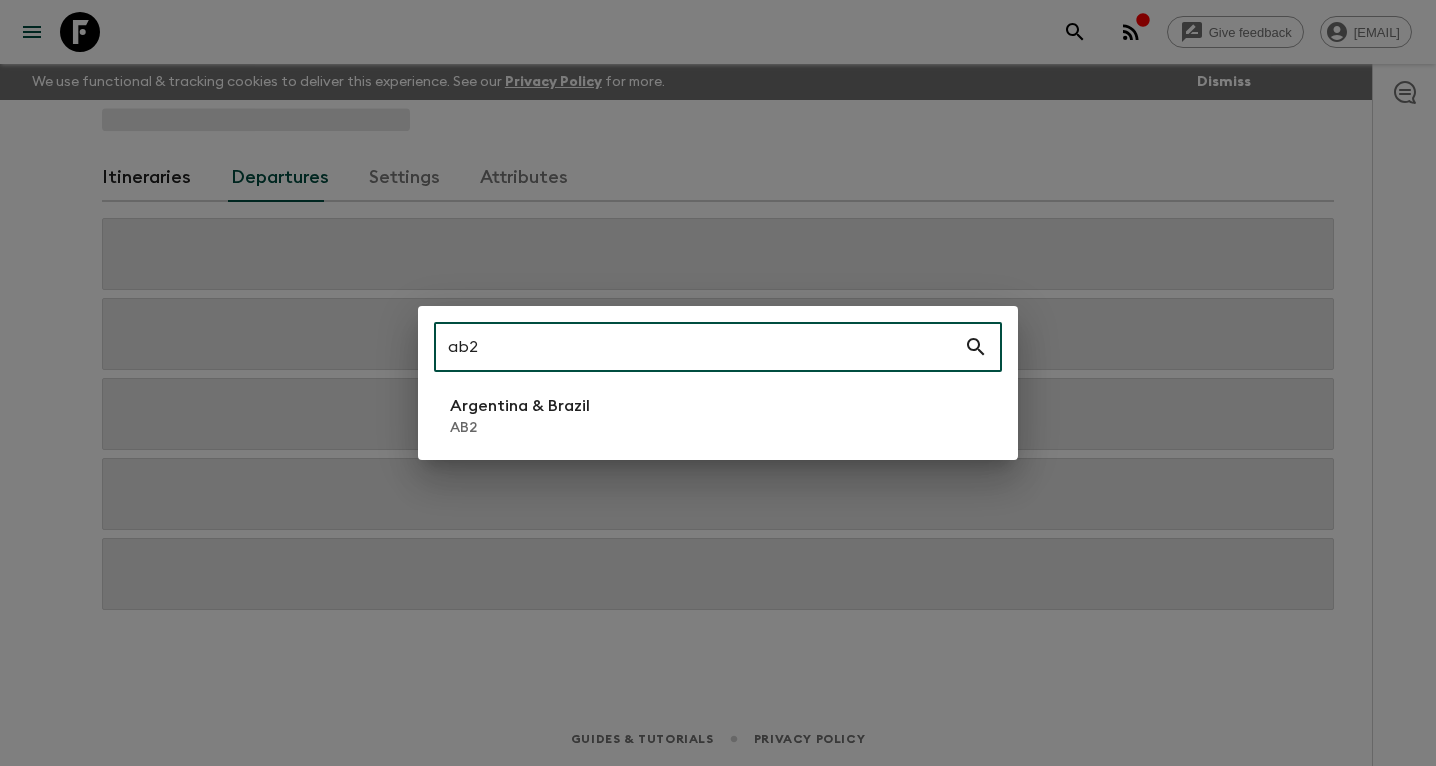 click on "[COUNTRY] & [COUNTRY] AB2" at bounding box center (718, 416) 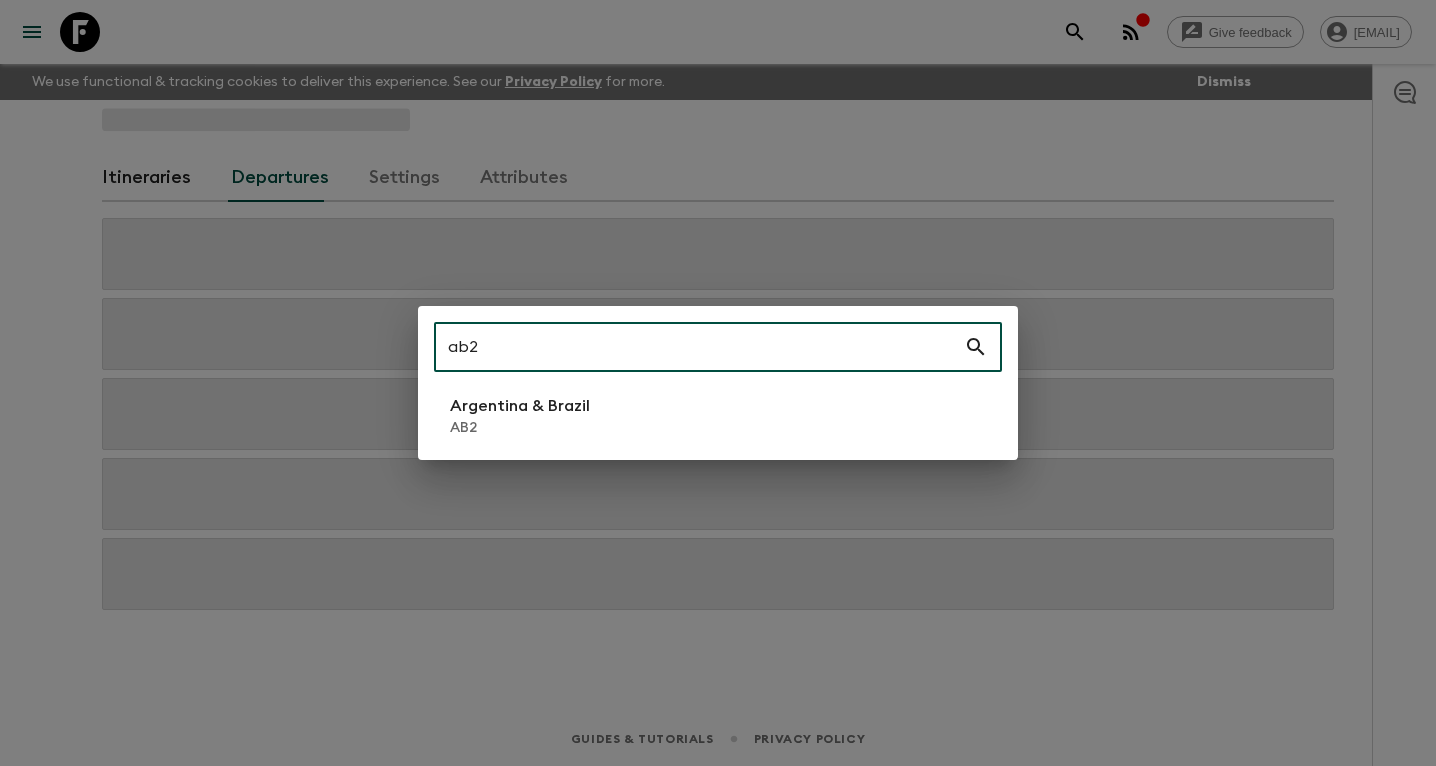type 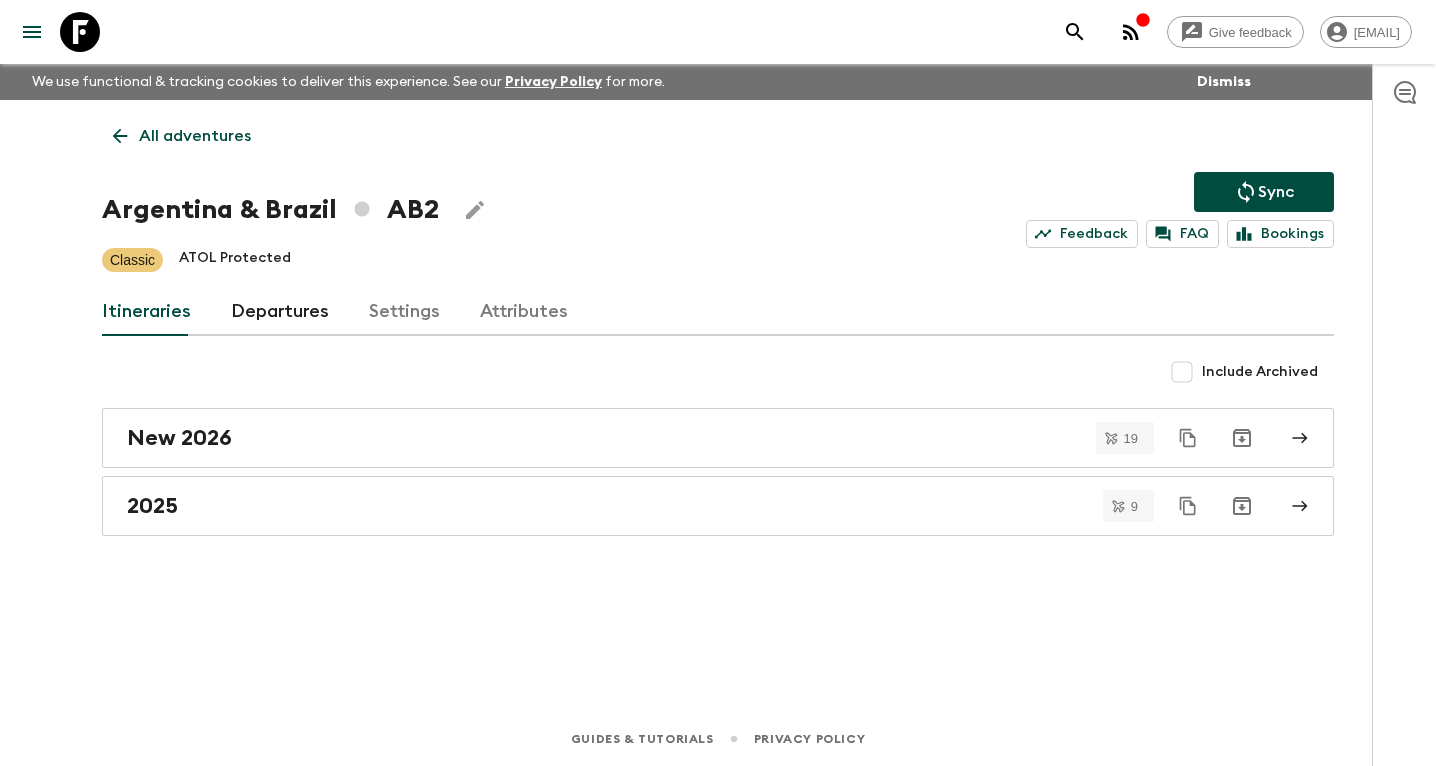 click on "All adventures" at bounding box center [195, 136] 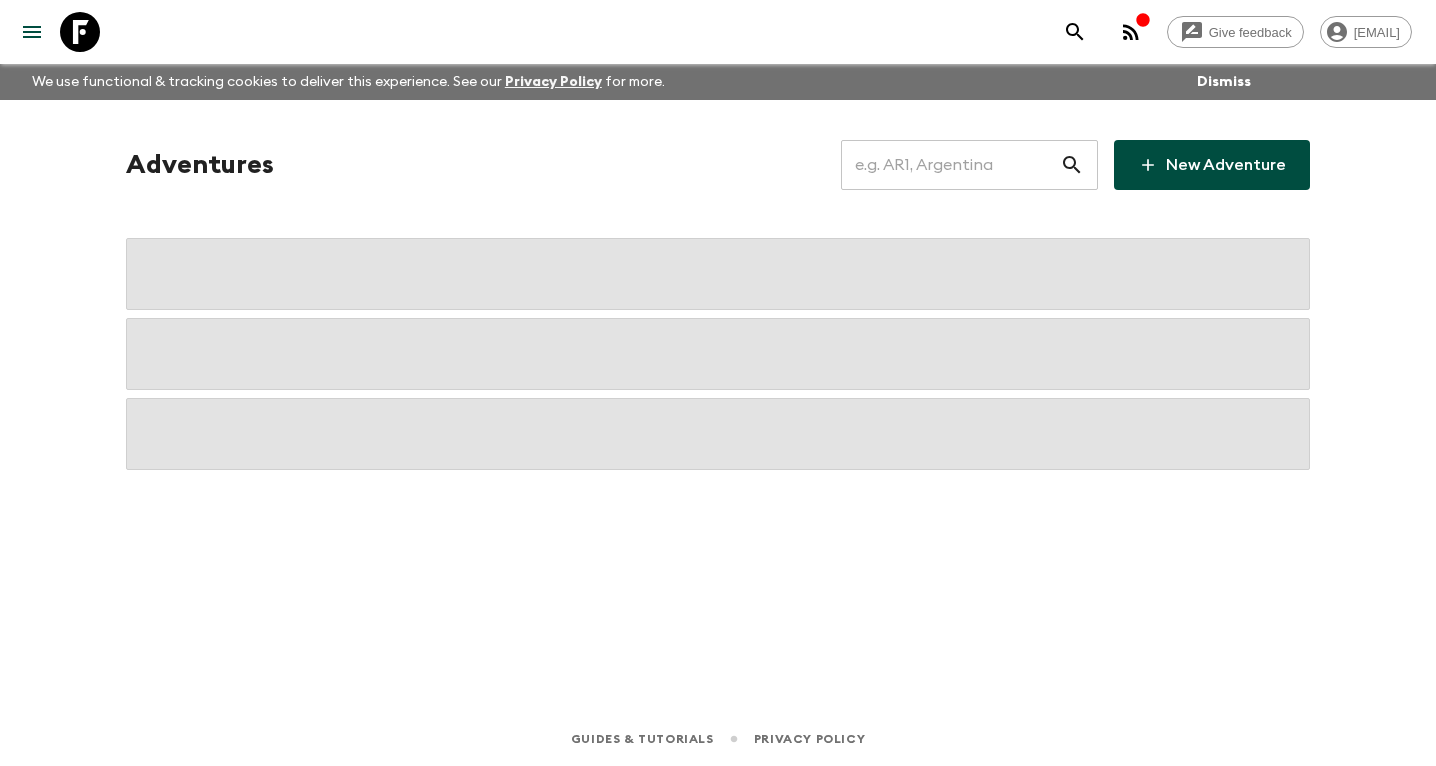 click at bounding box center [950, 165] 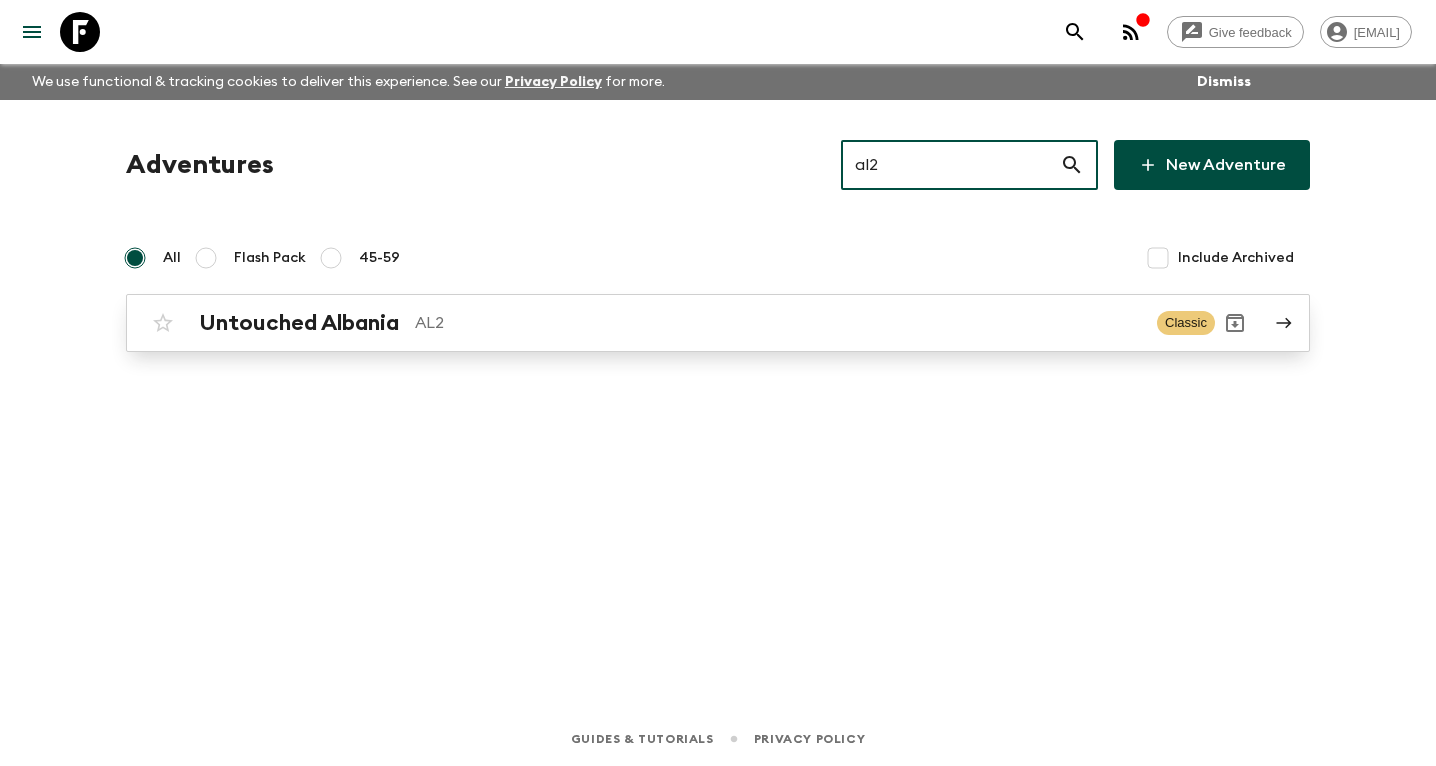 type on "al2" 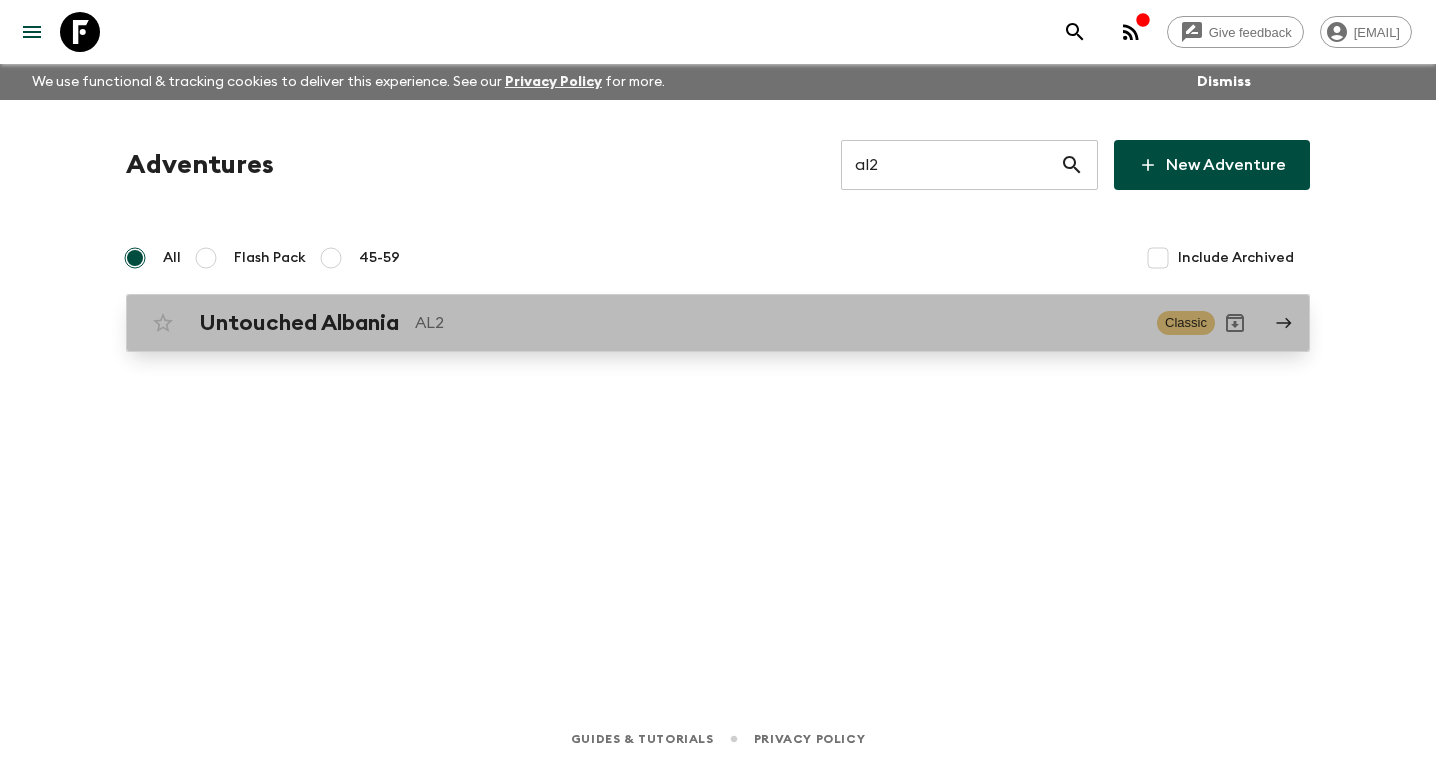 click on "AL2" at bounding box center [778, 323] 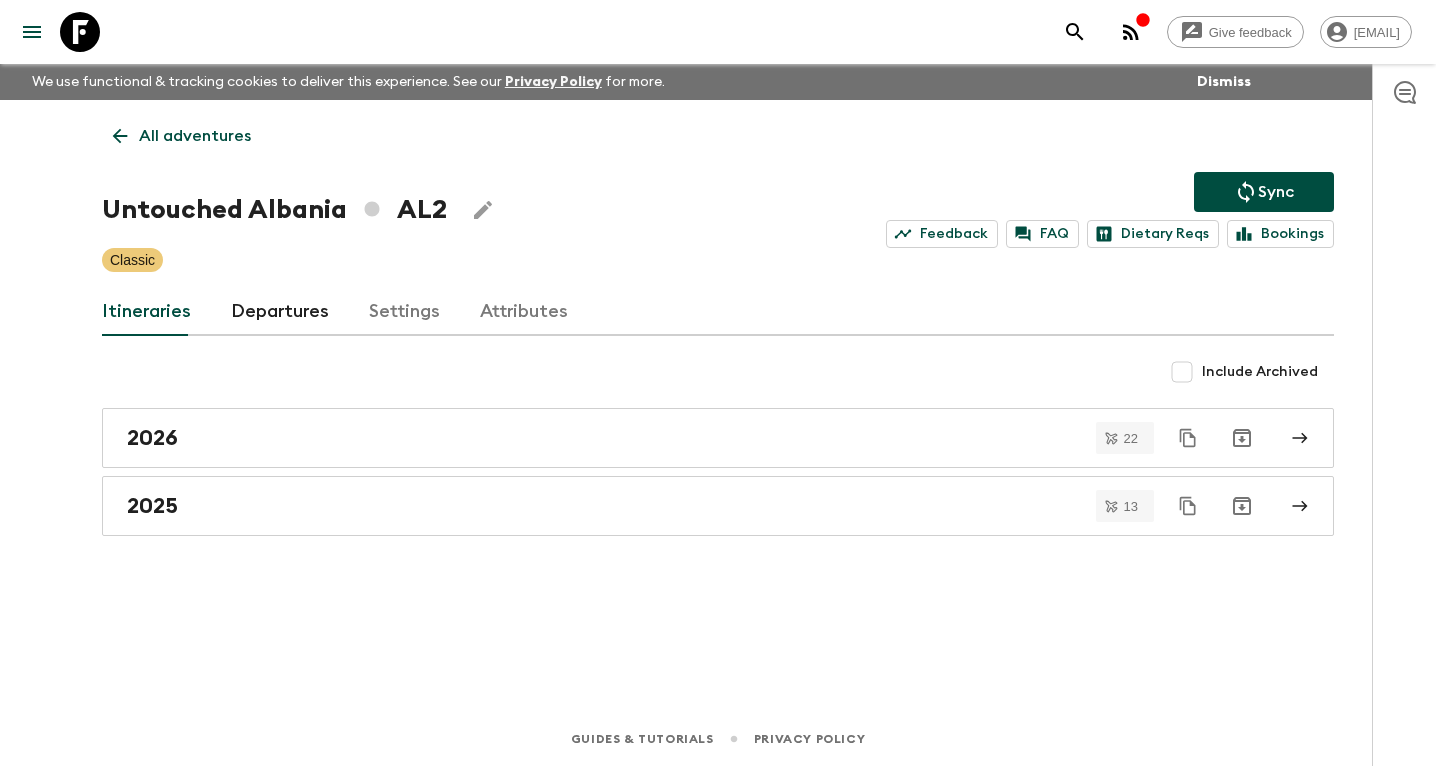 click on "Departures" at bounding box center [280, 312] 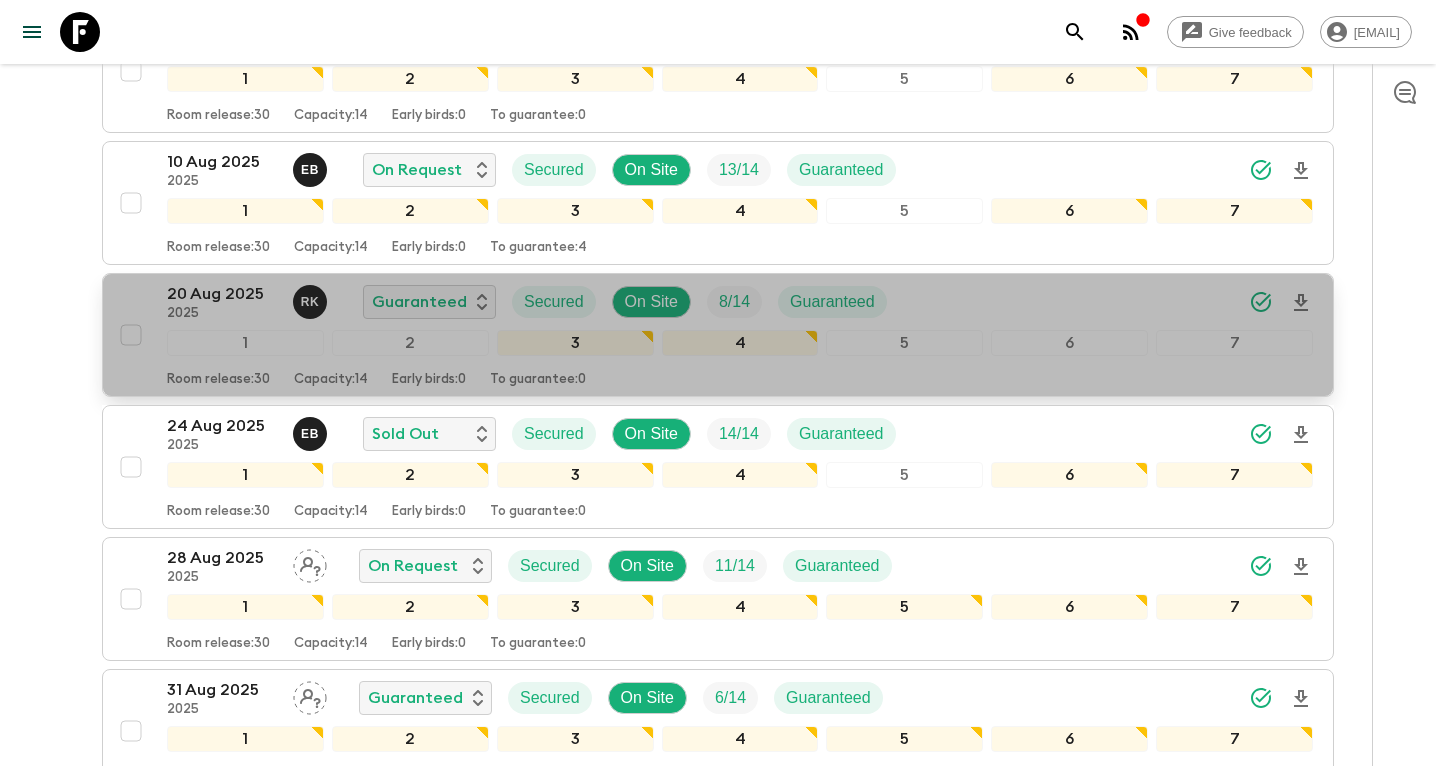 scroll, scrollTop: 745, scrollLeft: 0, axis: vertical 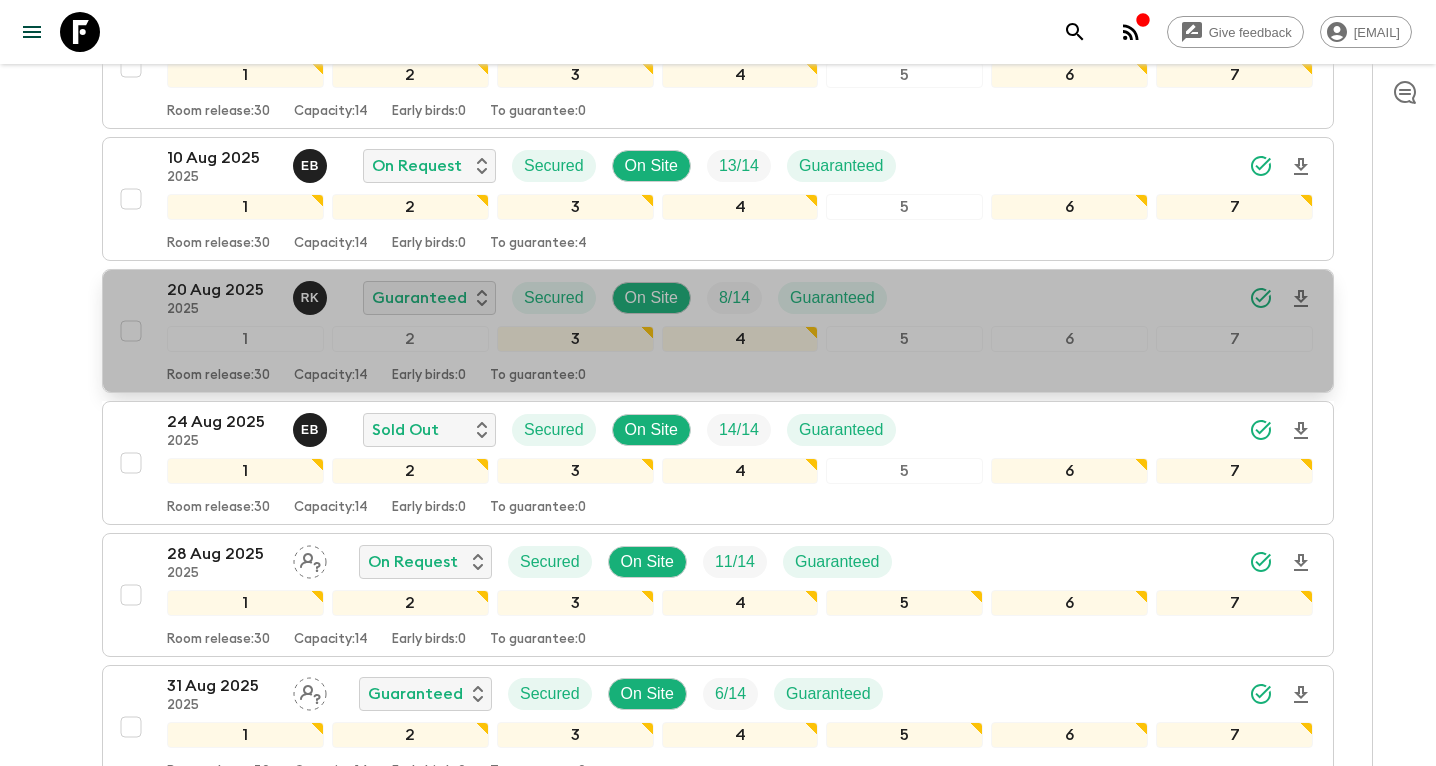 click on "20 Aug 2025" at bounding box center [222, 290] 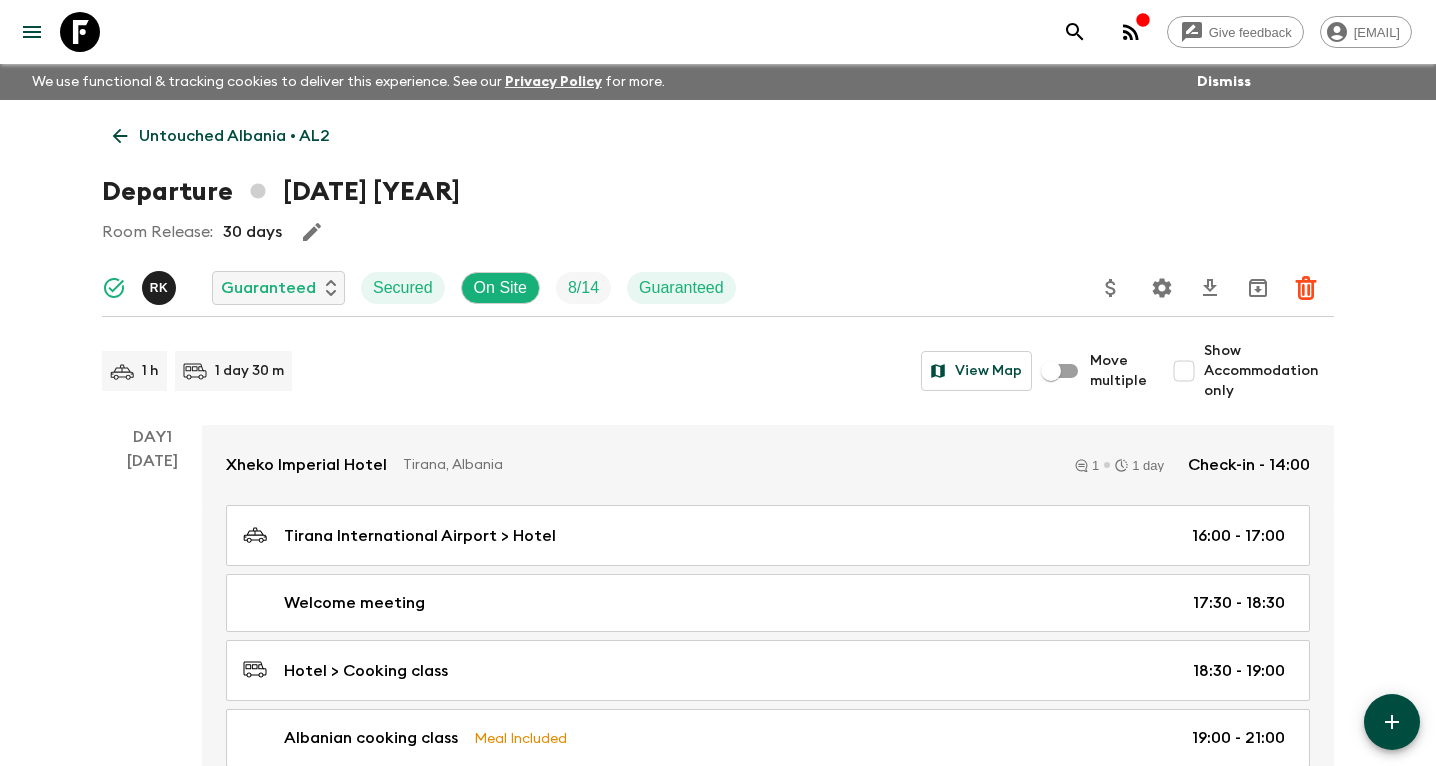 click on "Show Accommodation only" at bounding box center [1184, 371] 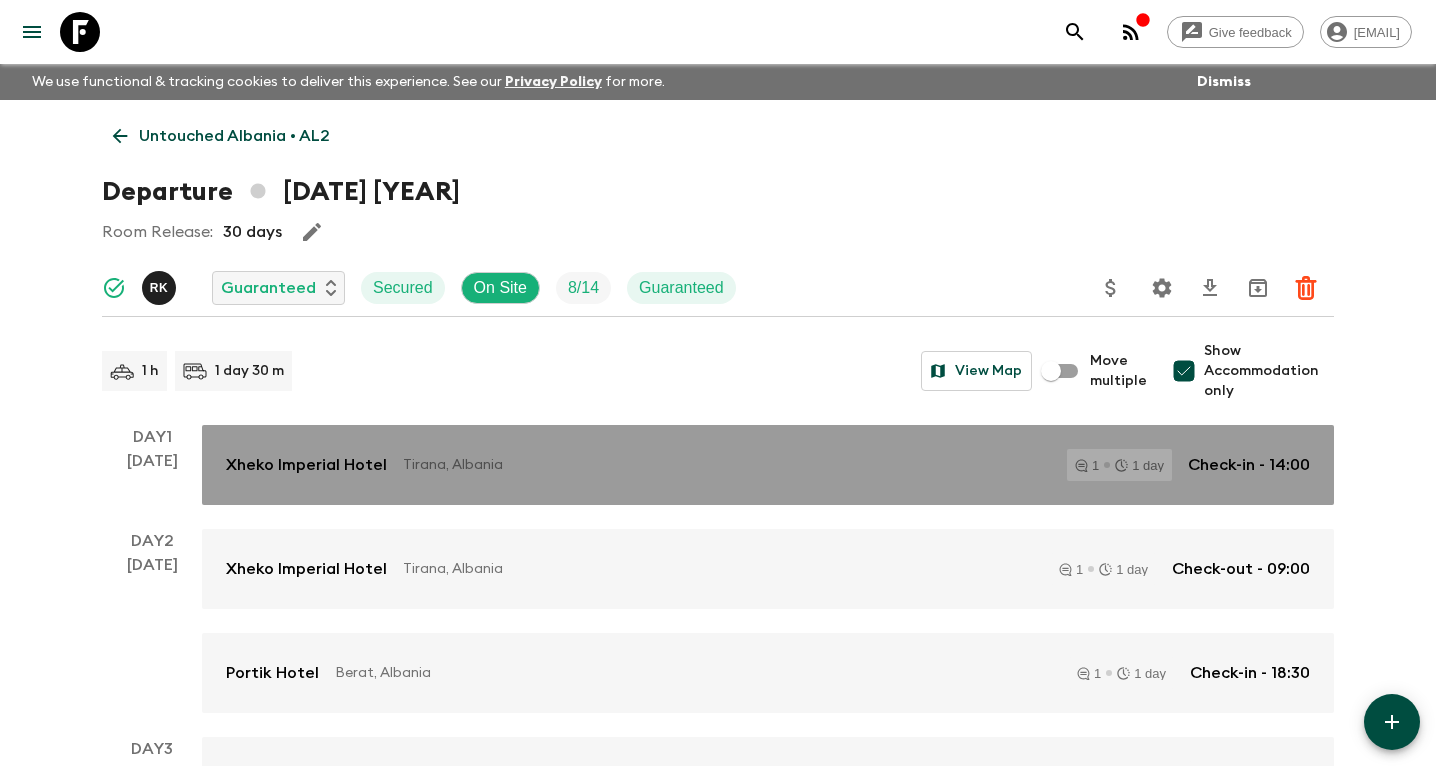 click on "Check-in - 14:00" at bounding box center [1249, 465] 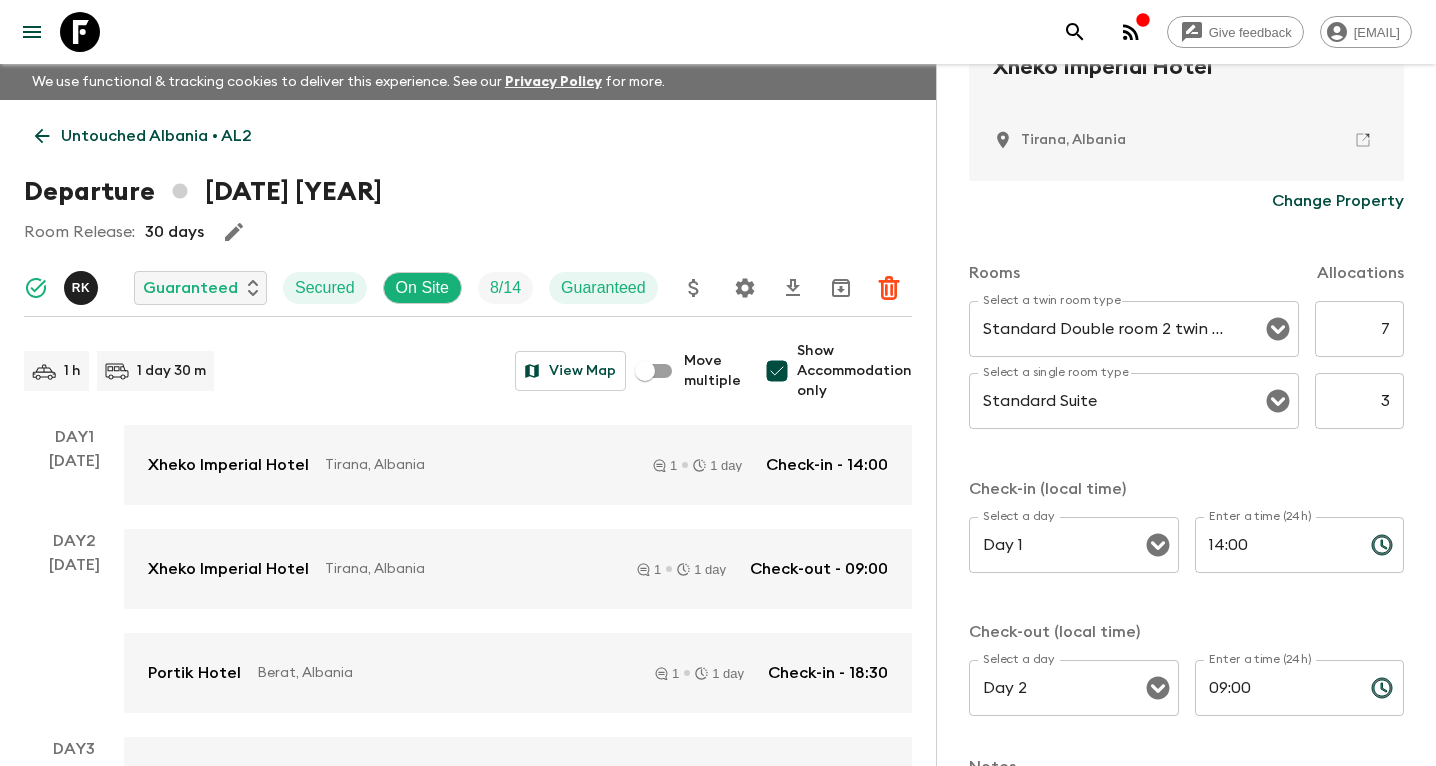 scroll, scrollTop: 0, scrollLeft: 0, axis: both 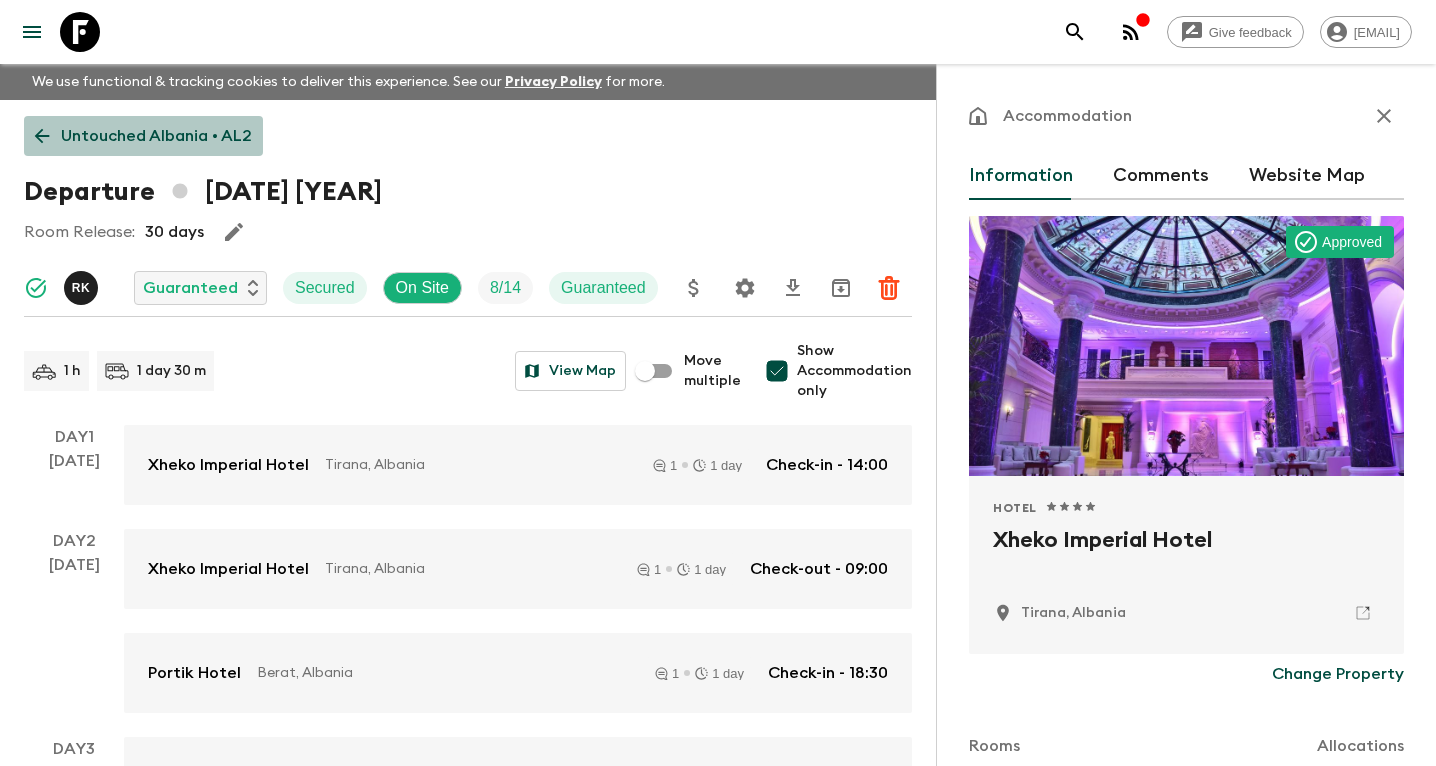 click on "Untouched Albania • AL2" at bounding box center [156, 136] 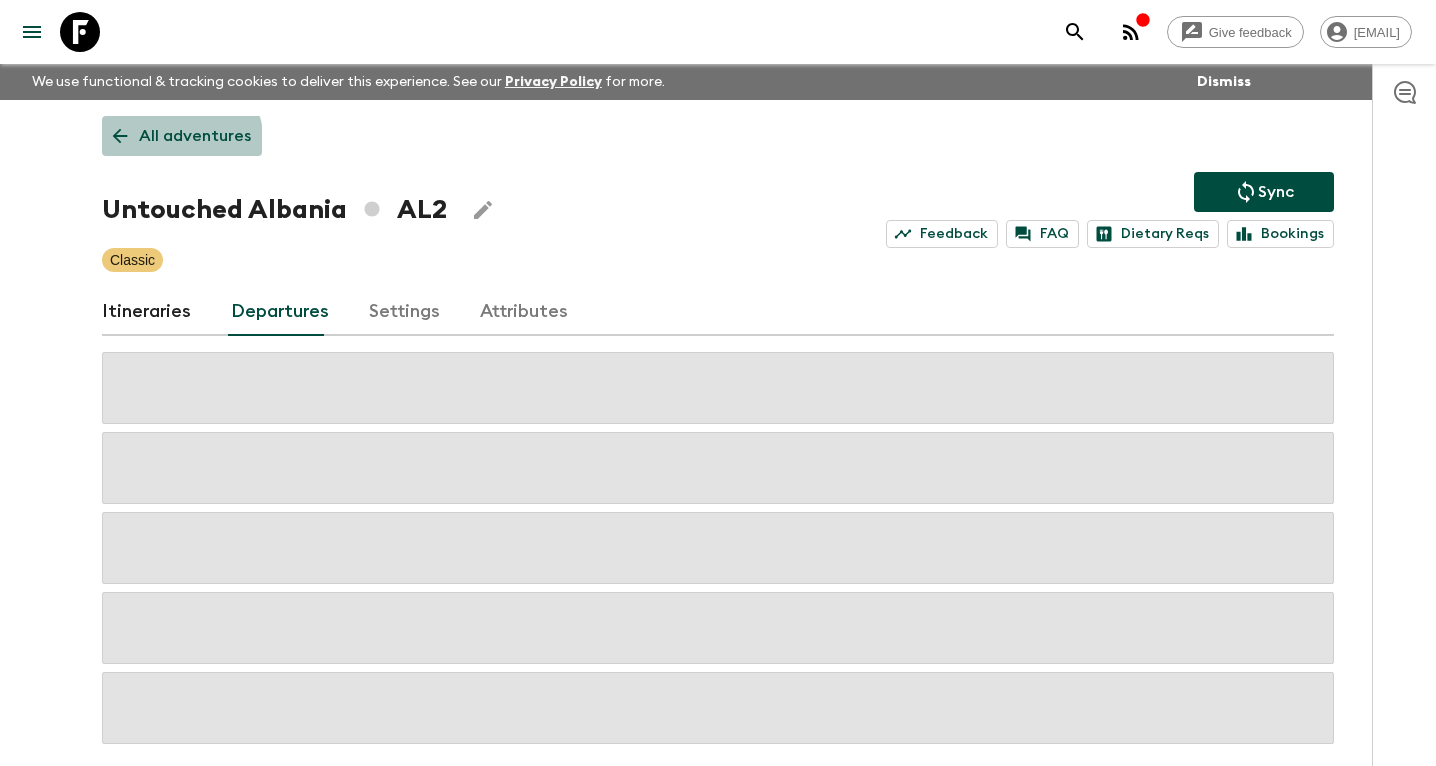 click on "All adventures" at bounding box center [195, 136] 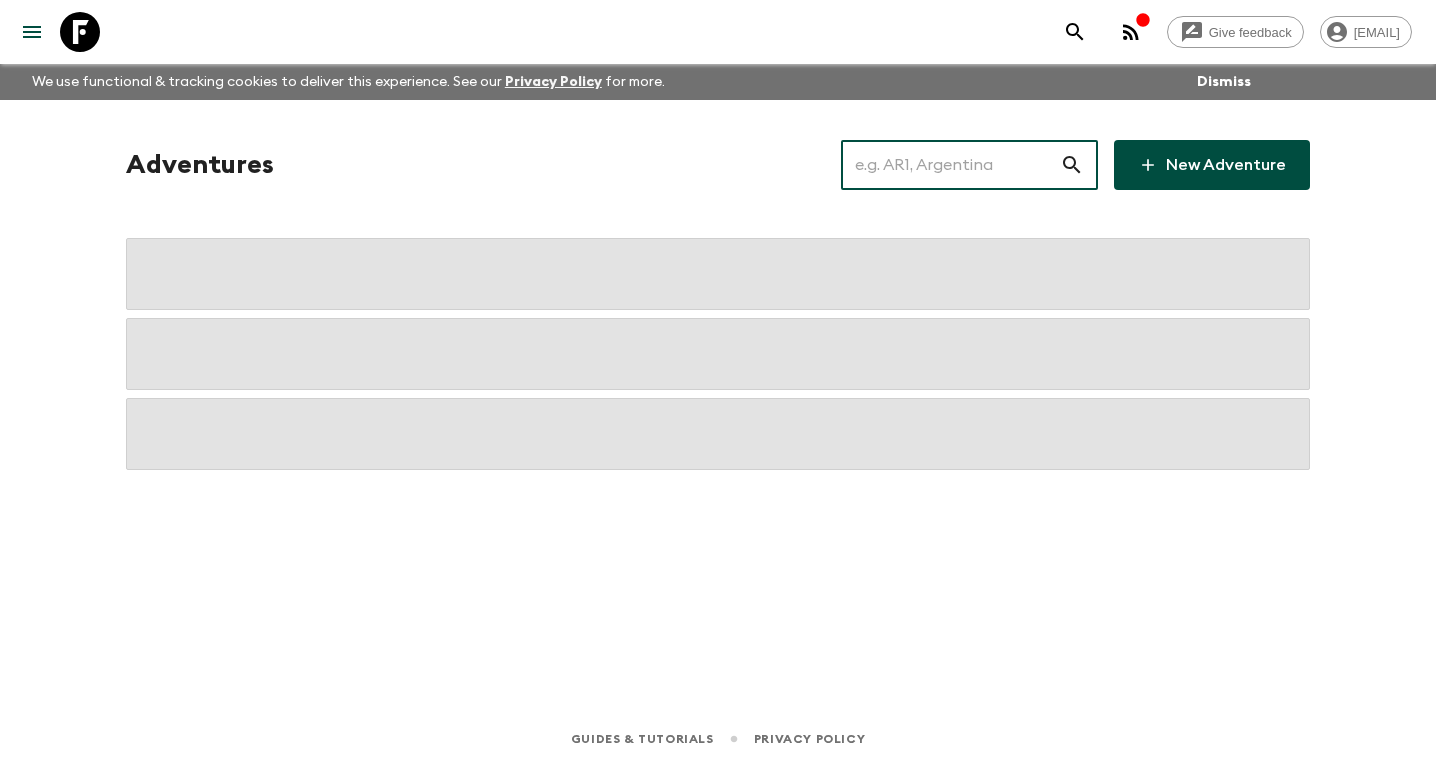 click at bounding box center [950, 165] 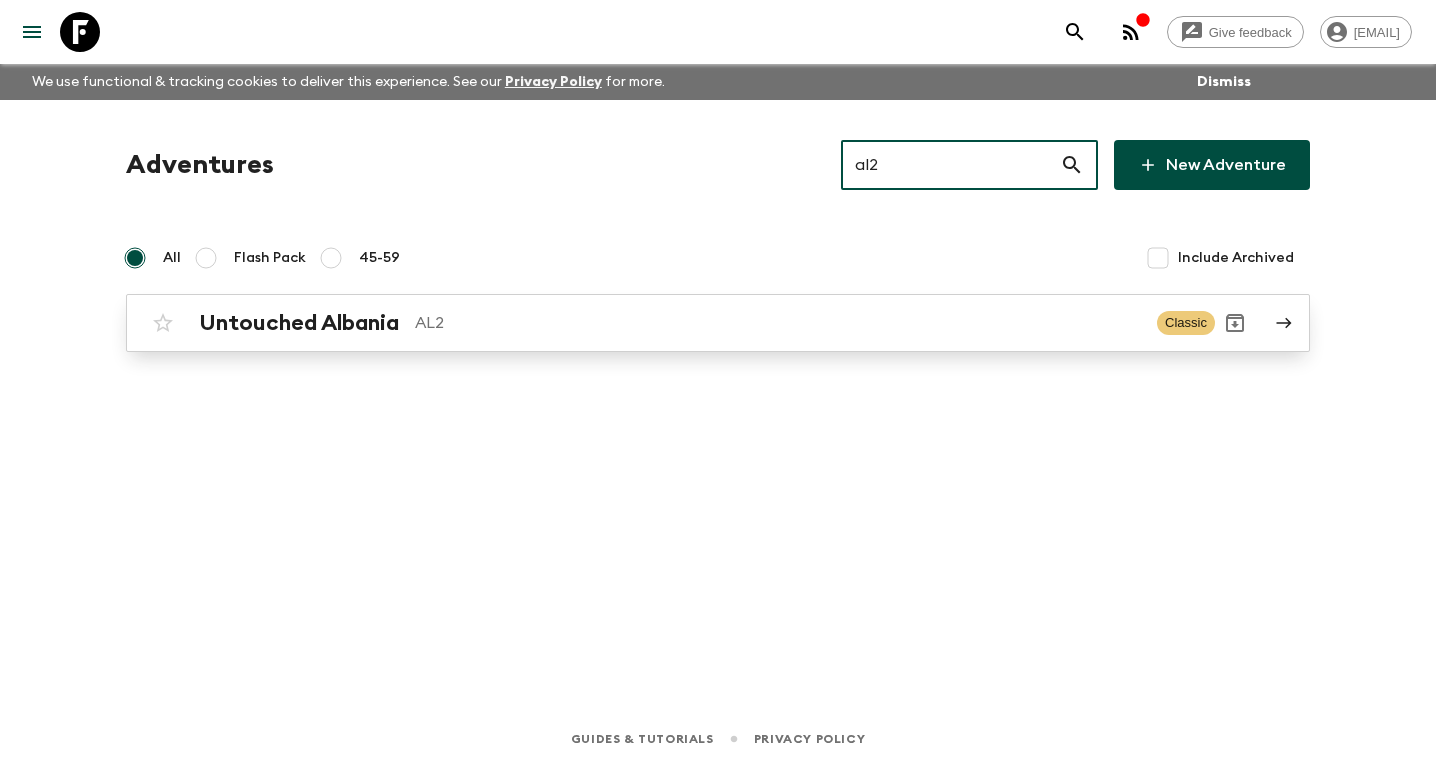 type on "al2" 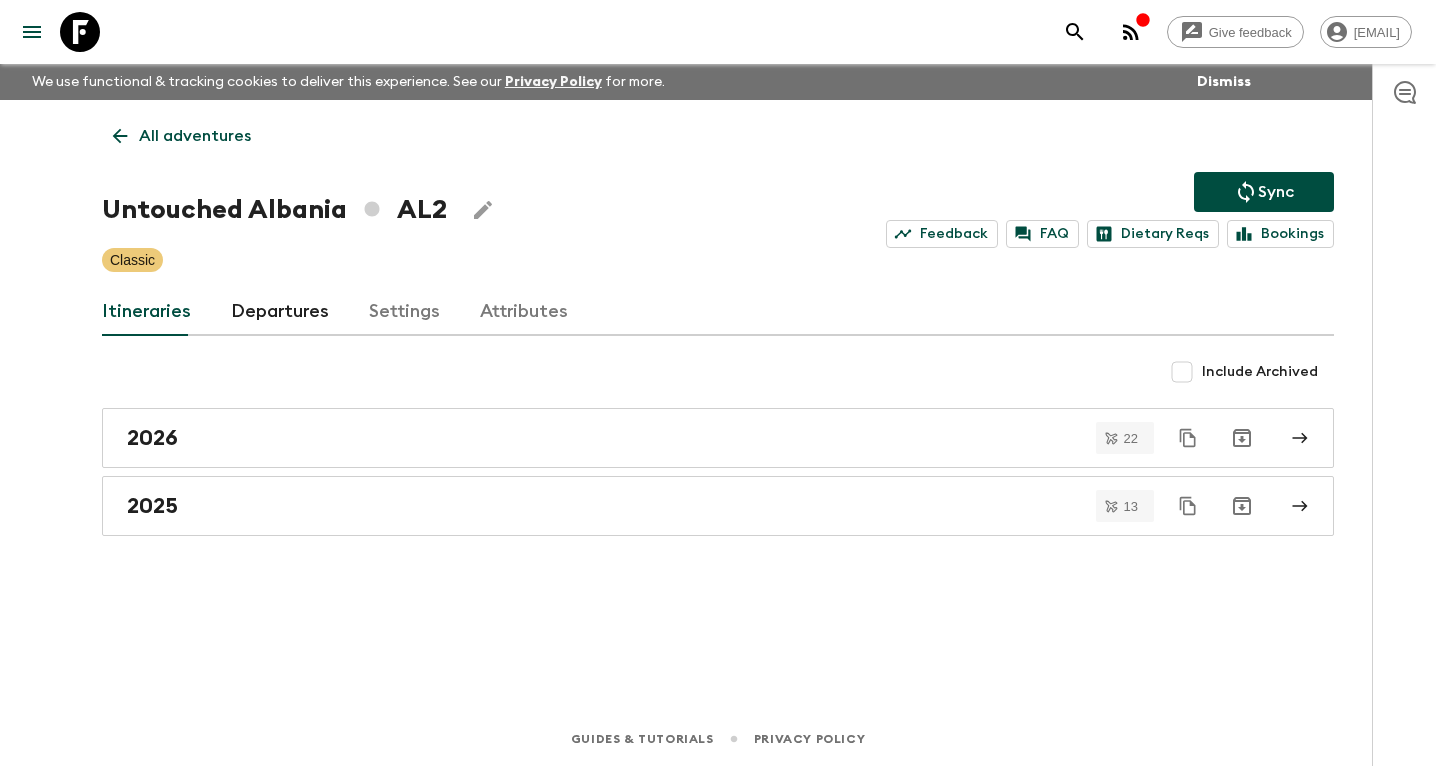 click on "Departures" at bounding box center (280, 312) 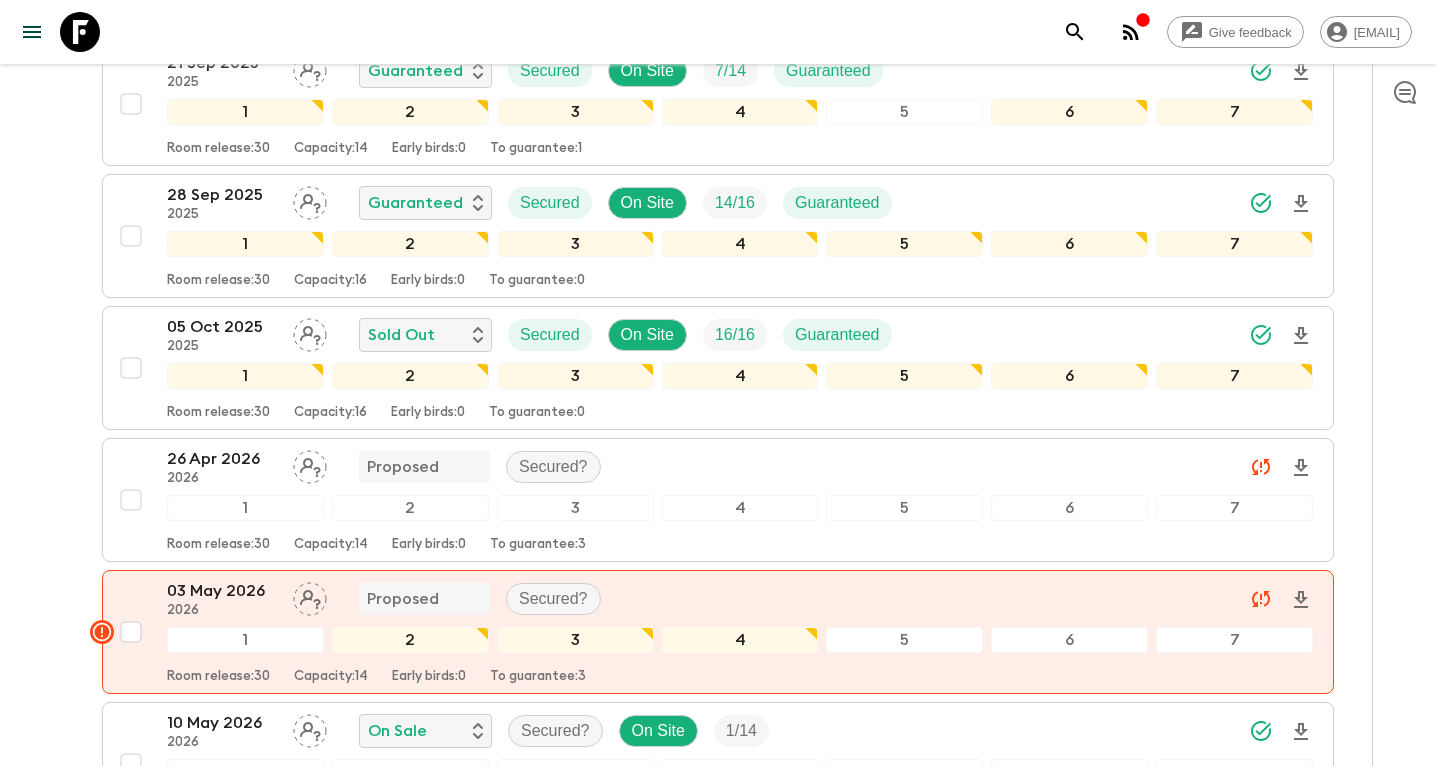scroll, scrollTop: 1767, scrollLeft: 0, axis: vertical 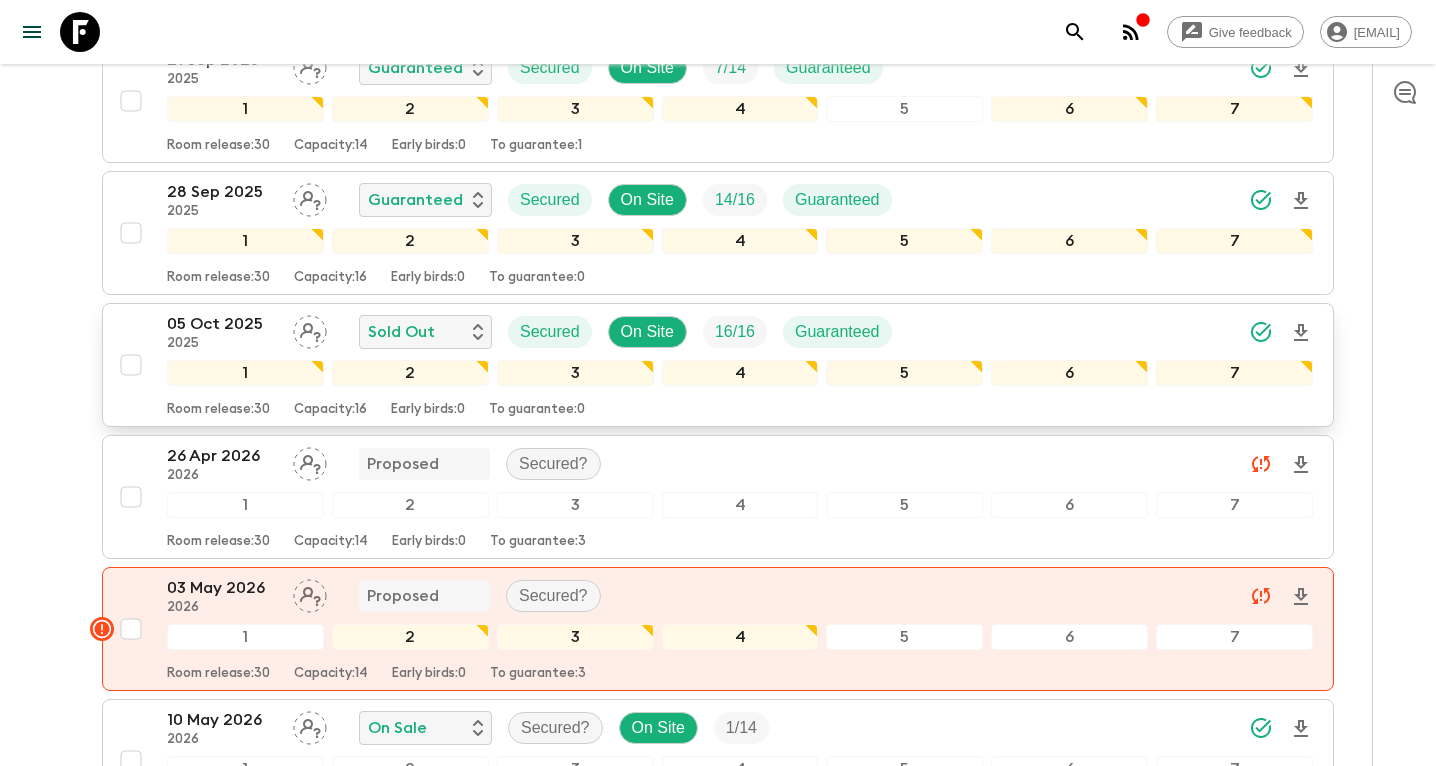 click on "[DATE] [YEAR] Sold Out Secured On Site 16 / 16 Guaranteed" at bounding box center [740, 332] 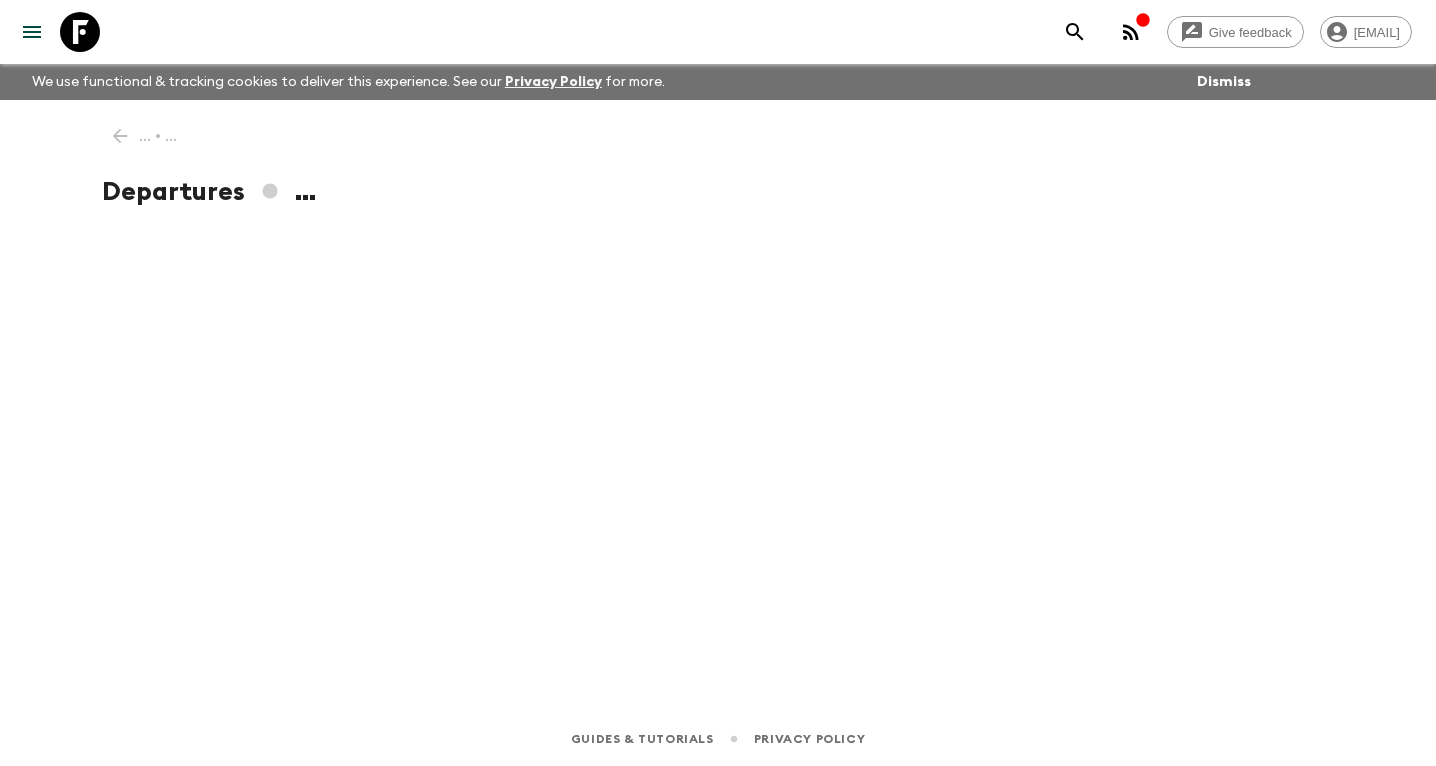 scroll, scrollTop: 0, scrollLeft: 0, axis: both 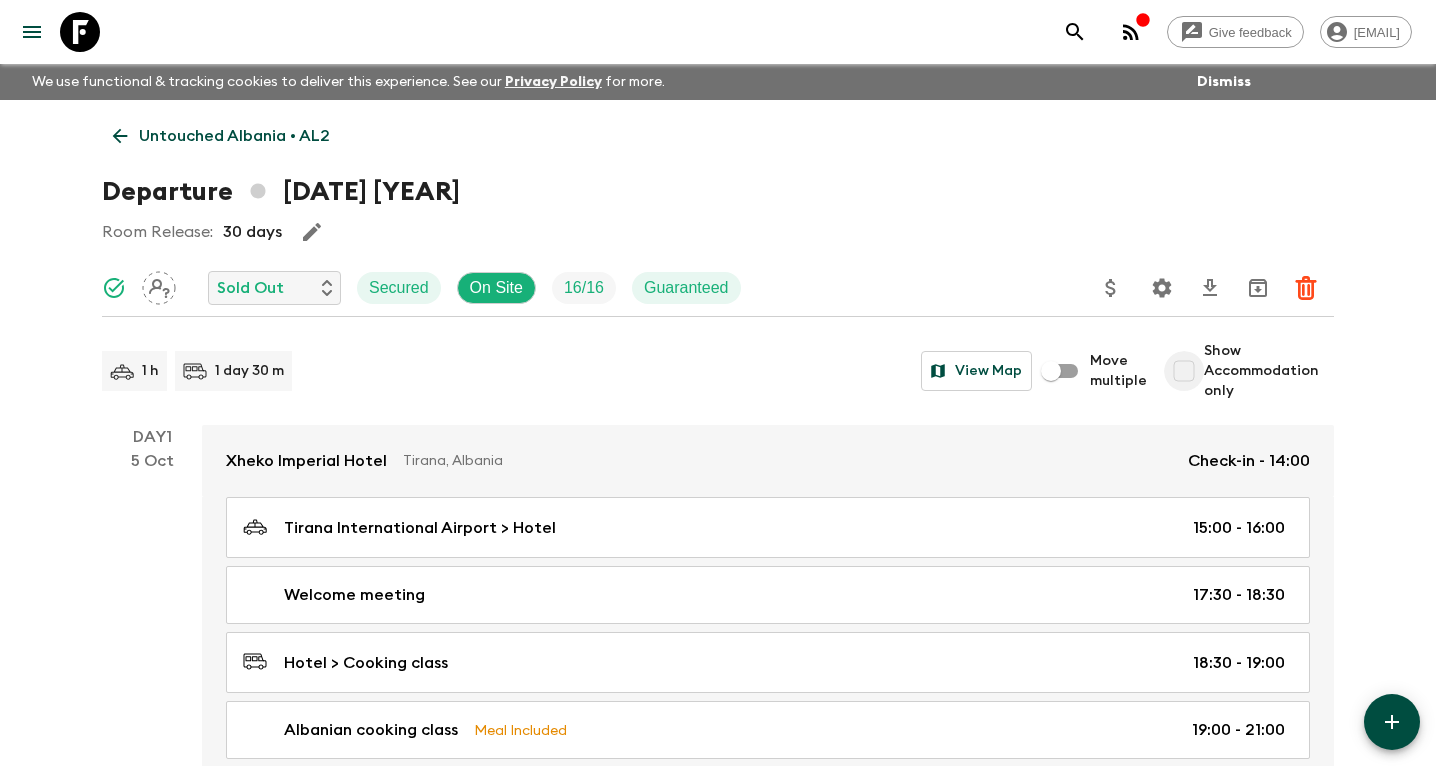 click on "Show Accommodation only" at bounding box center [1184, 371] 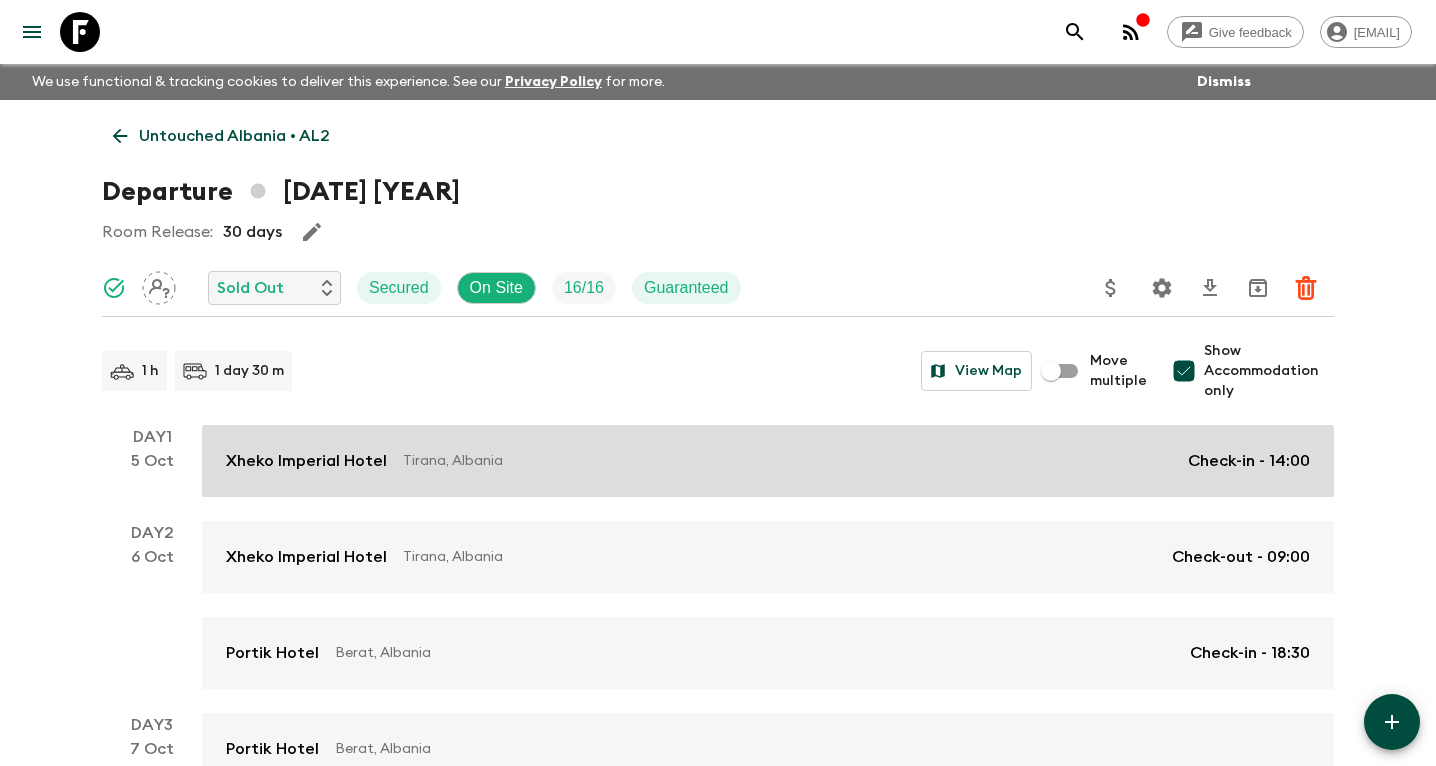 click on "Check-in - 14:00" at bounding box center [1249, 461] 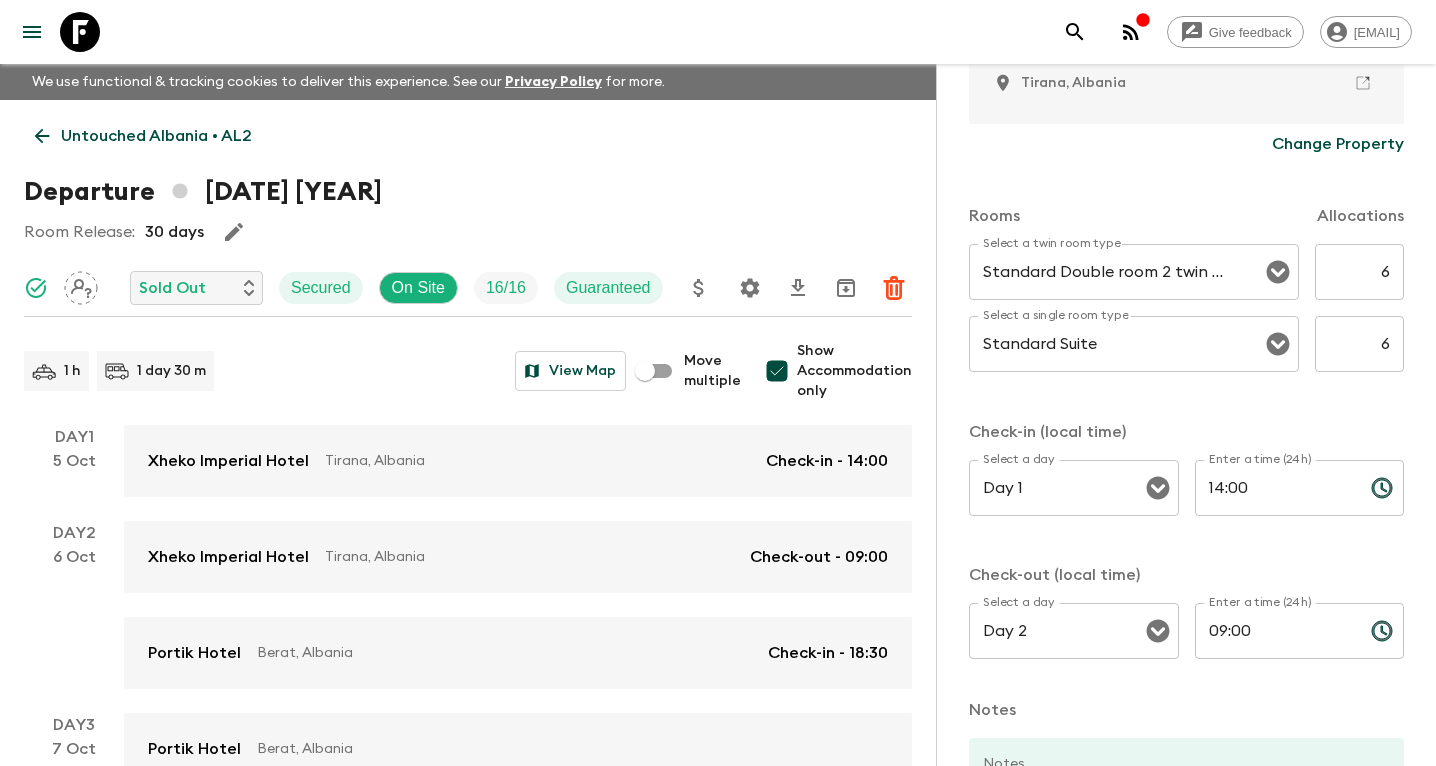 scroll, scrollTop: 336, scrollLeft: 0, axis: vertical 